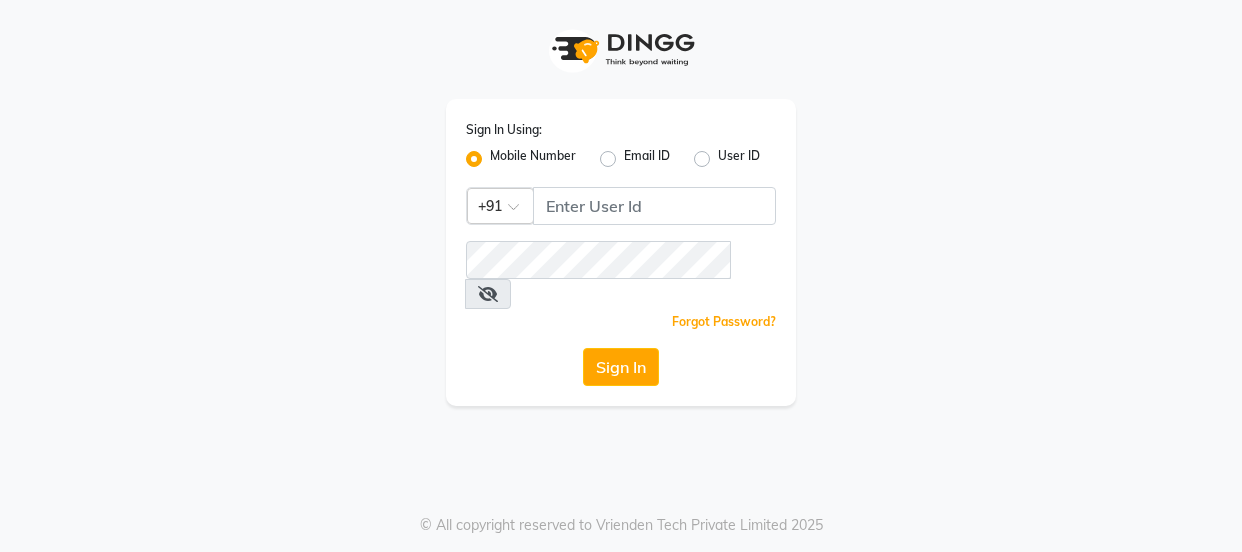 scroll, scrollTop: 0, scrollLeft: 0, axis: both 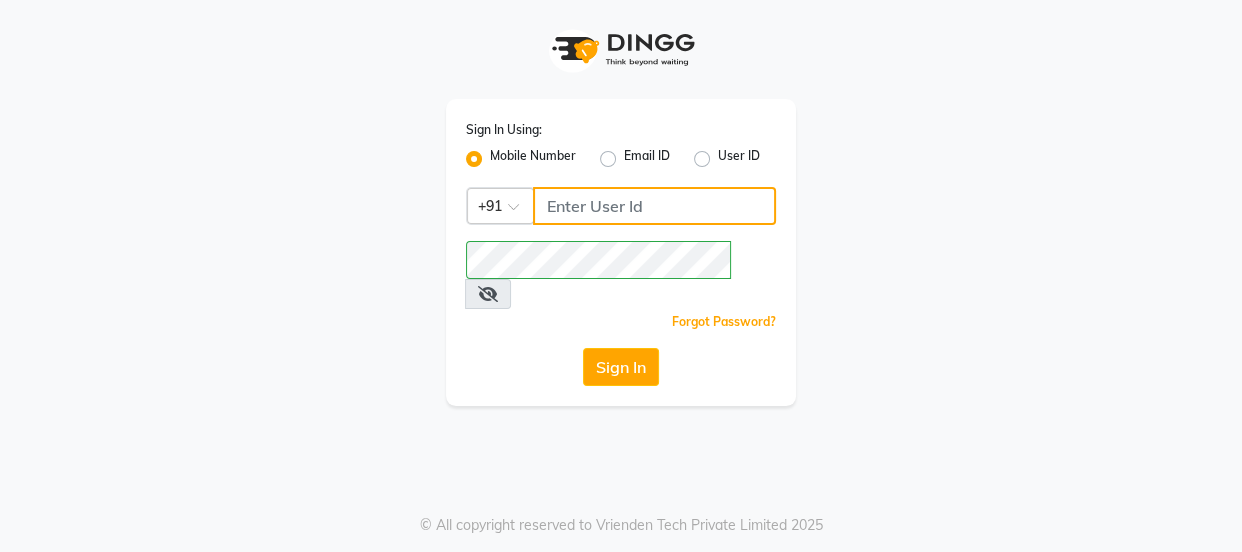 click 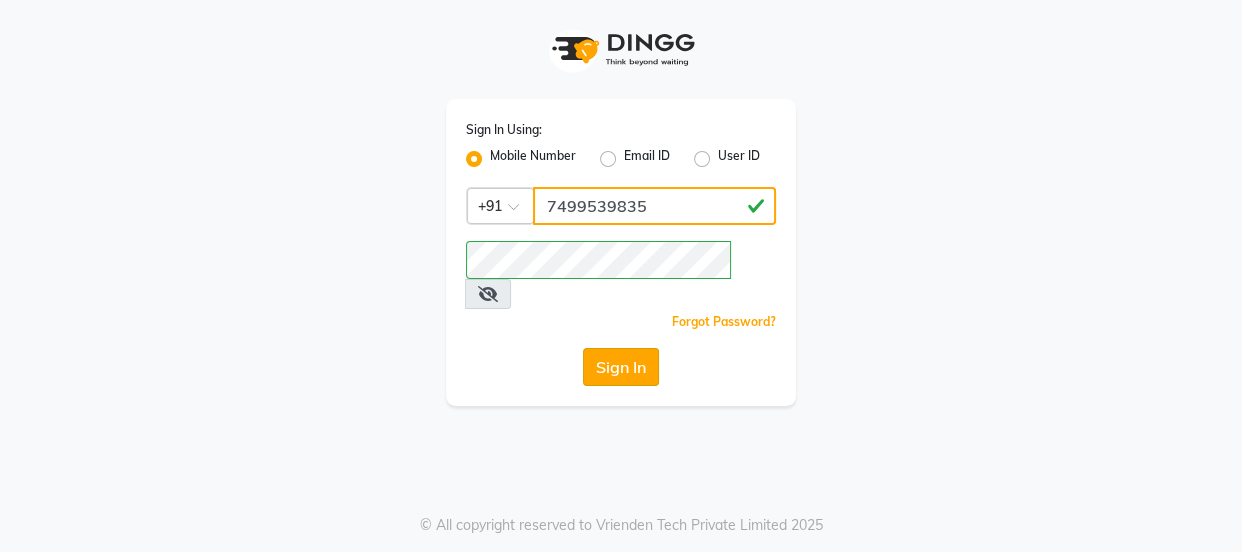 type on "7499539835" 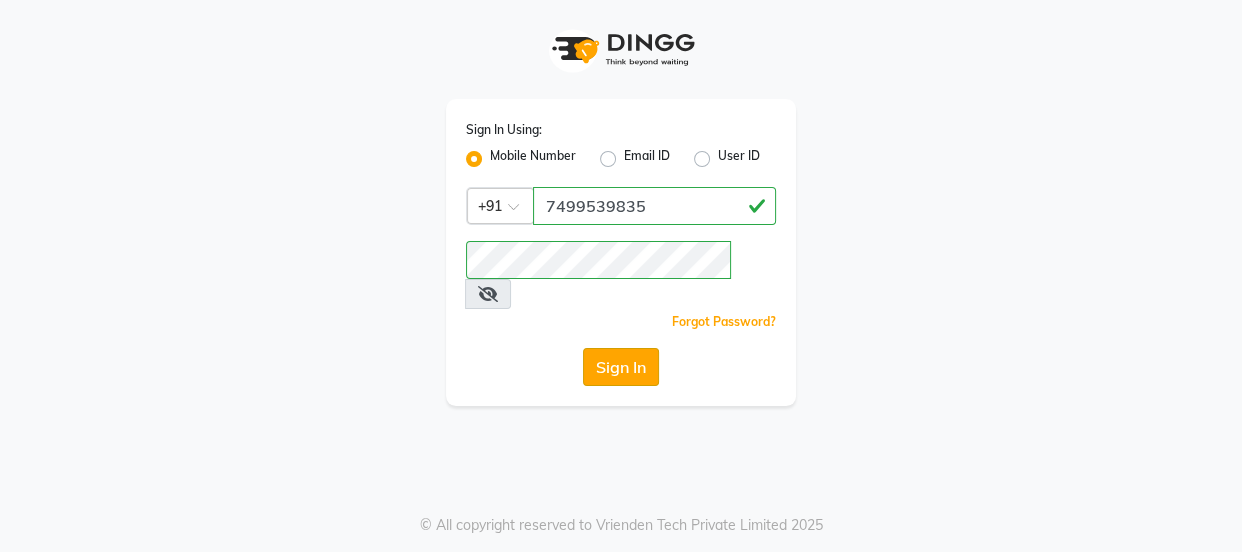 click on "Sign In" 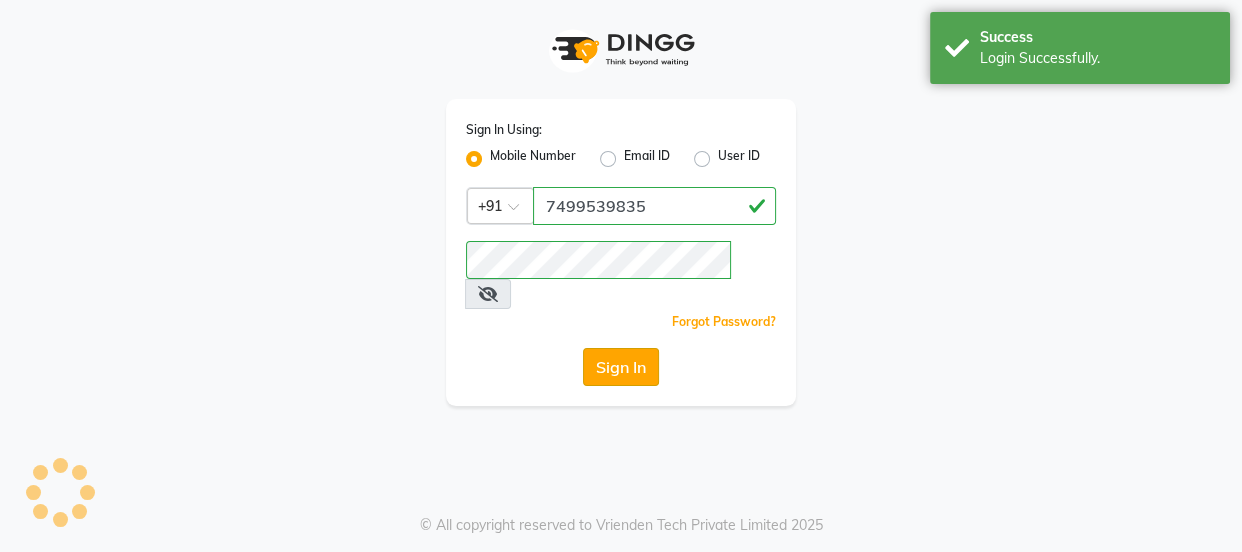 select on "service" 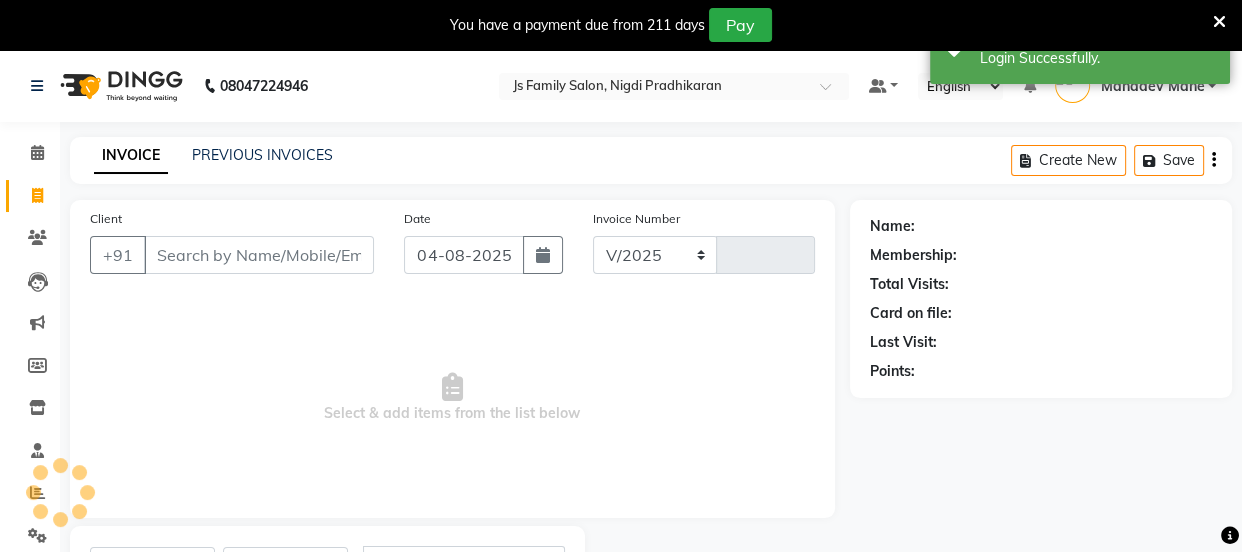 select on "3729" 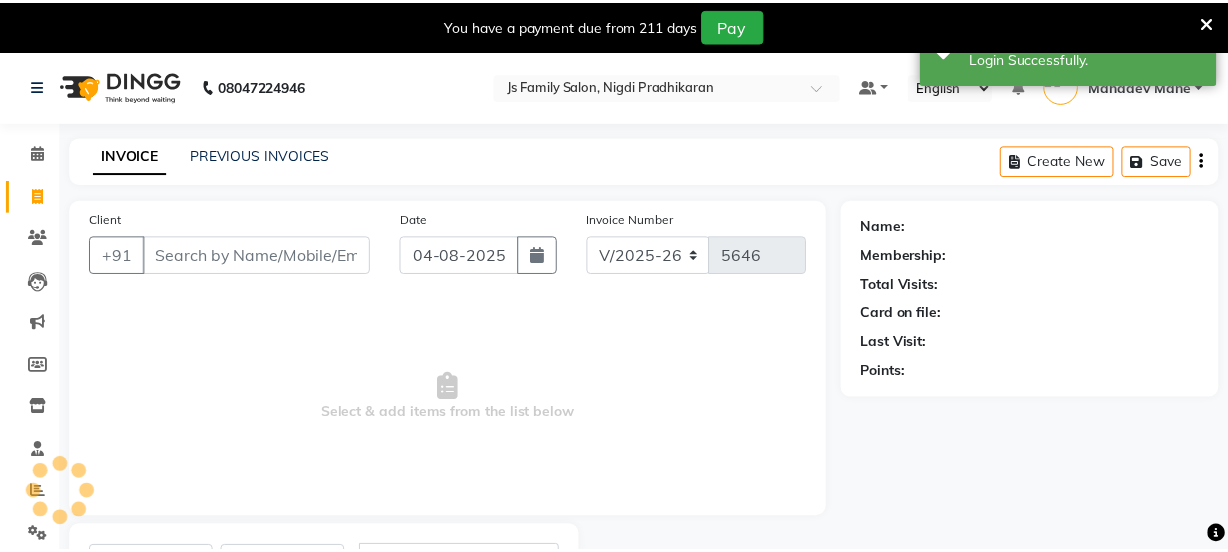 scroll, scrollTop: 18, scrollLeft: 0, axis: vertical 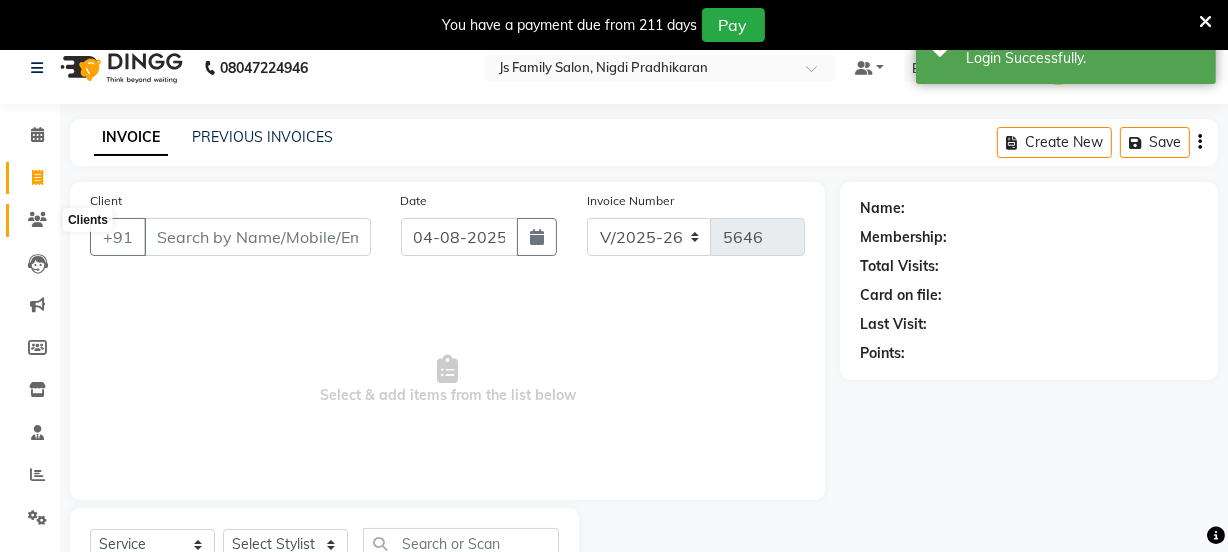 click 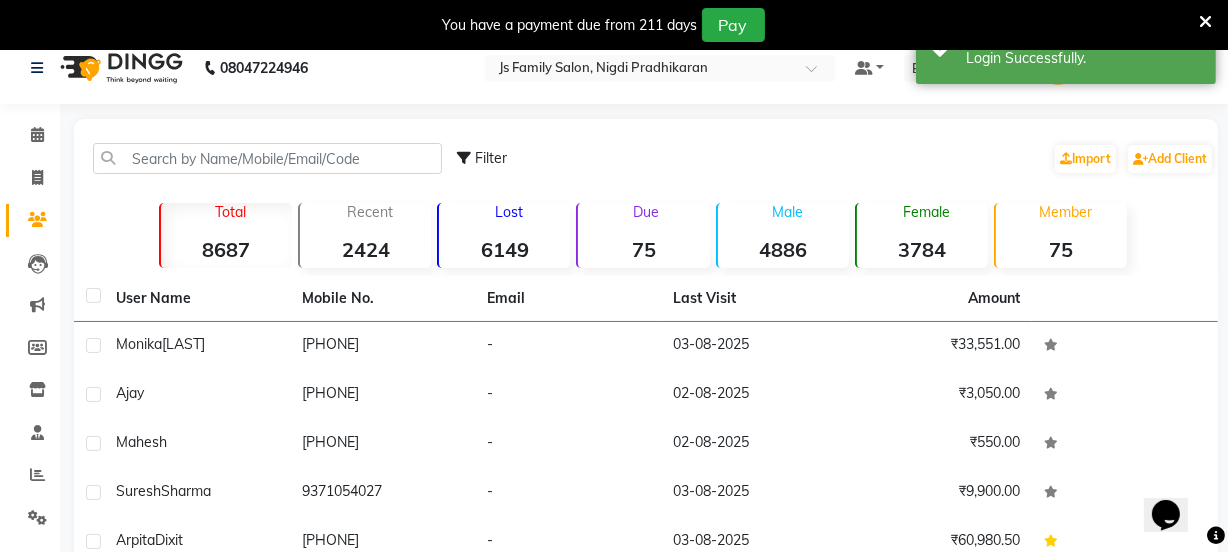 scroll, scrollTop: 0, scrollLeft: 0, axis: both 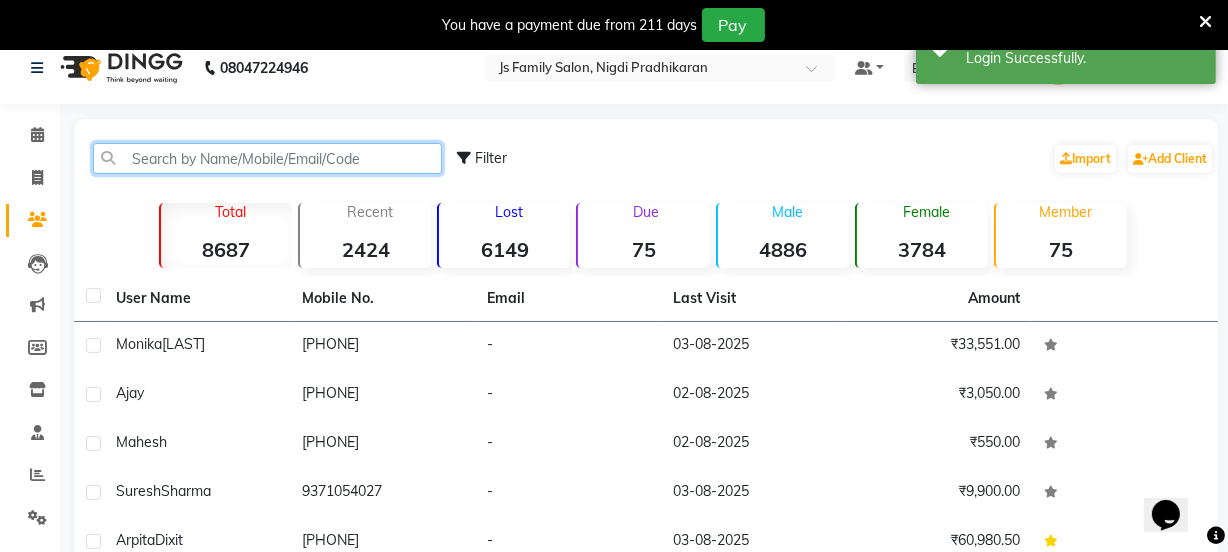 click 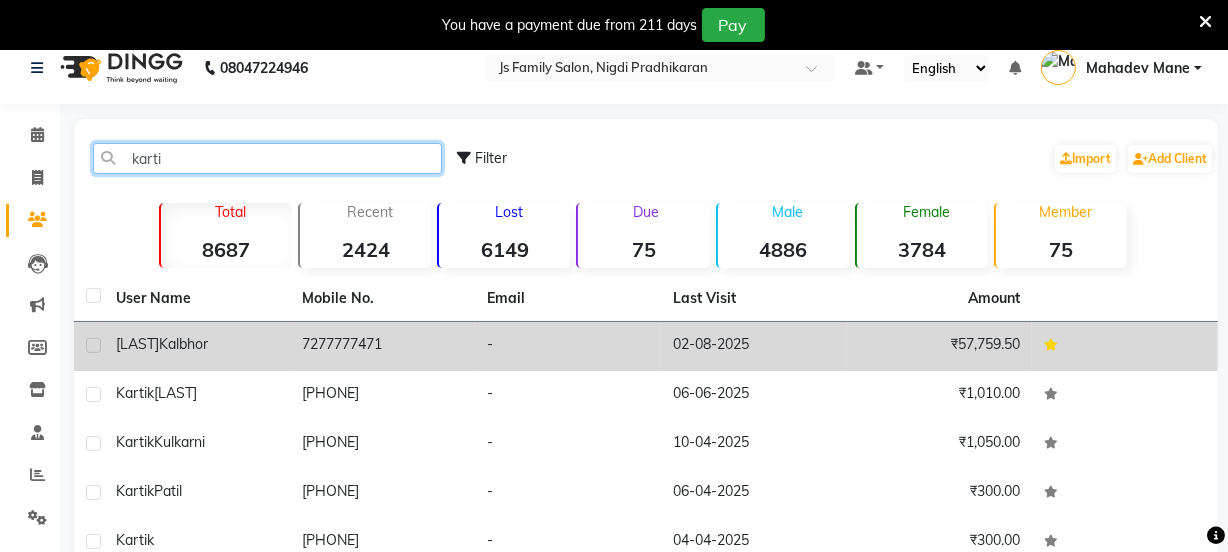 type on "karti" 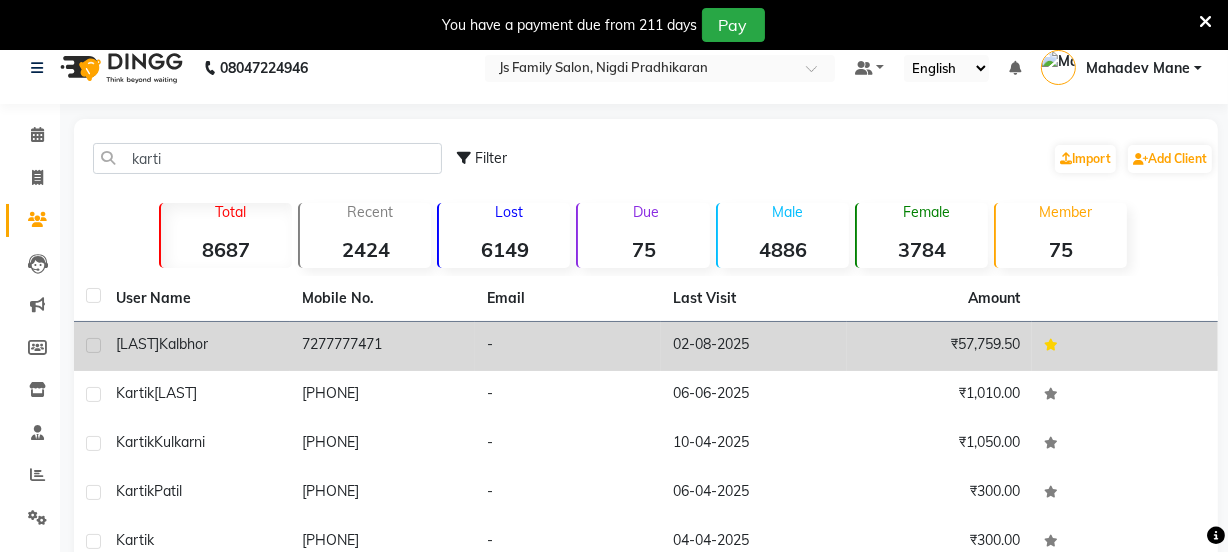 click on "7277777471" 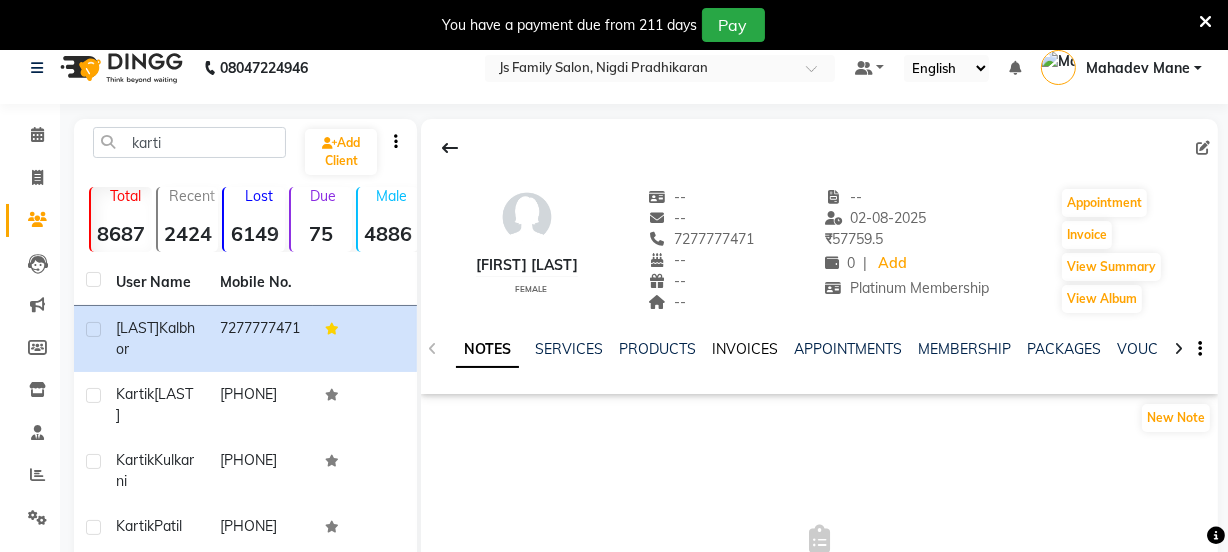 click on "INVOICES" 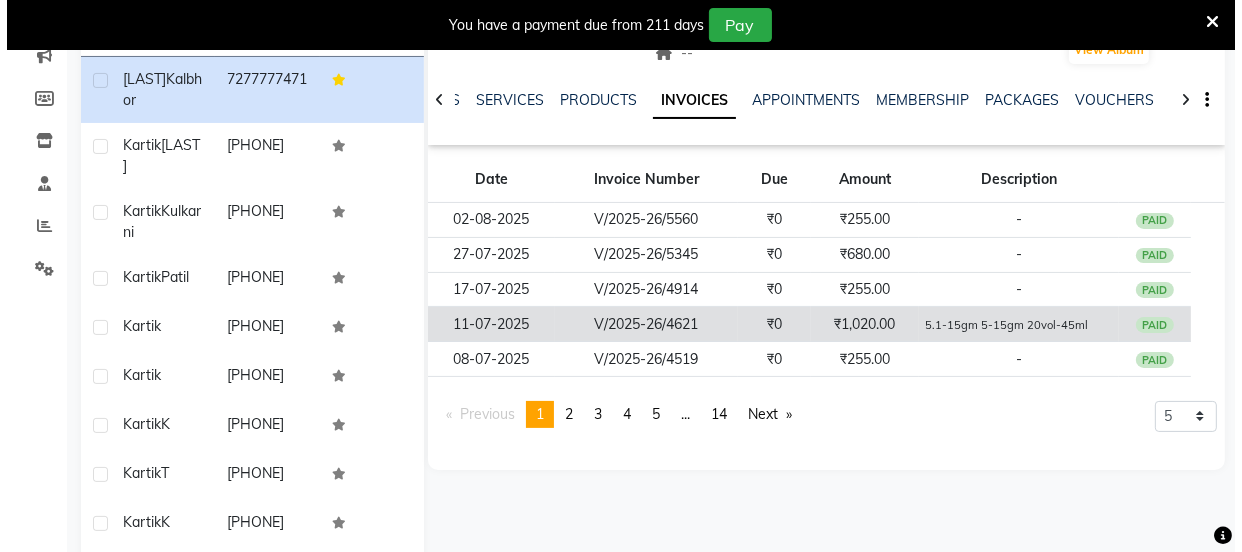 scroll, scrollTop: 381, scrollLeft: 0, axis: vertical 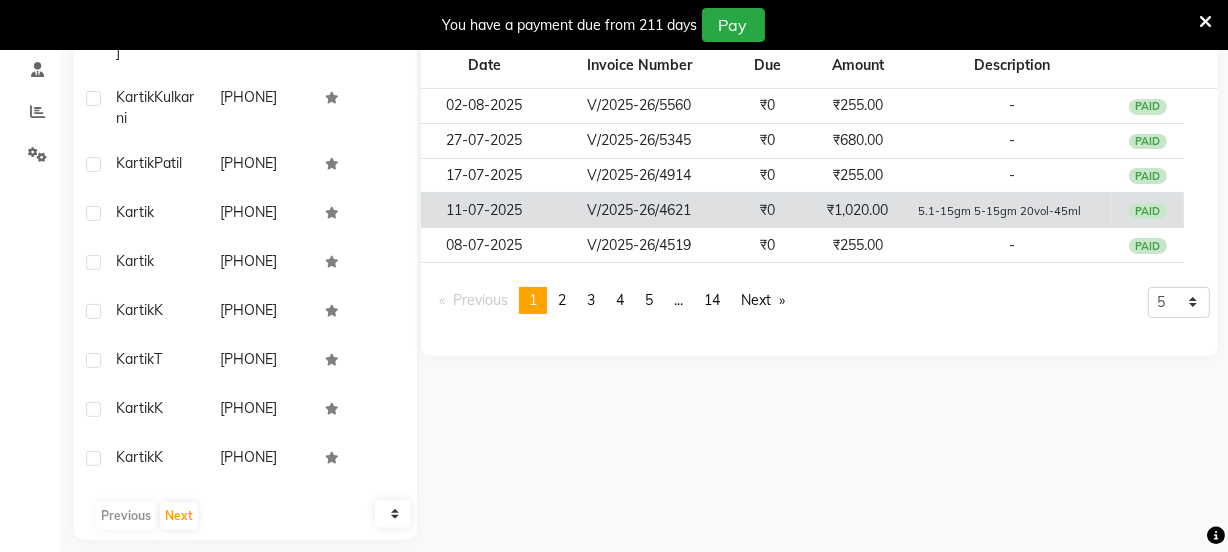 click on "₹1,020.00" 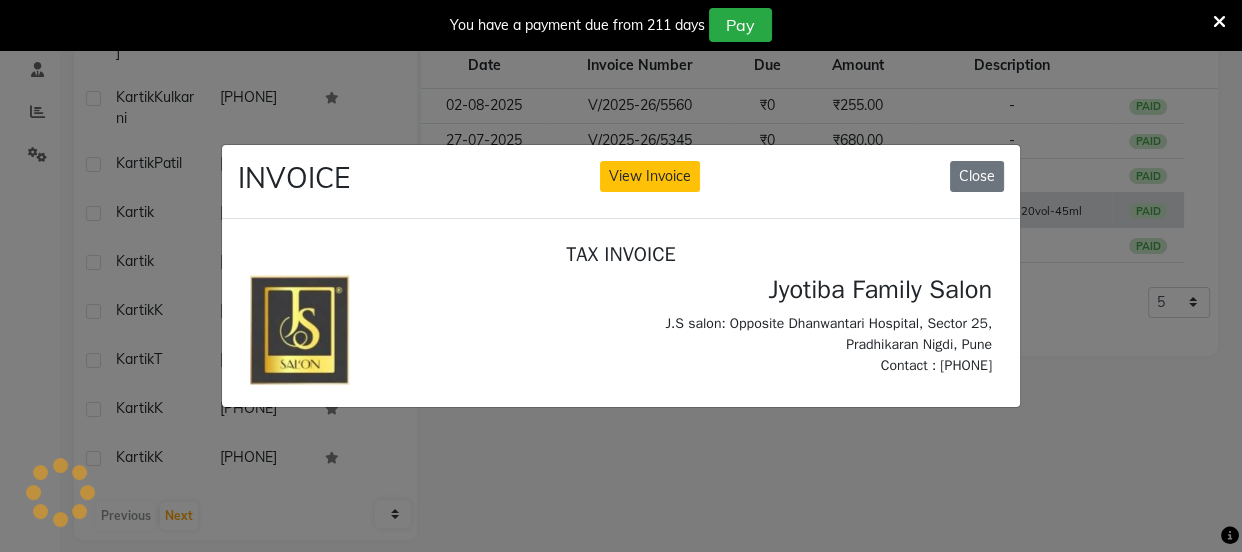 scroll, scrollTop: 0, scrollLeft: 0, axis: both 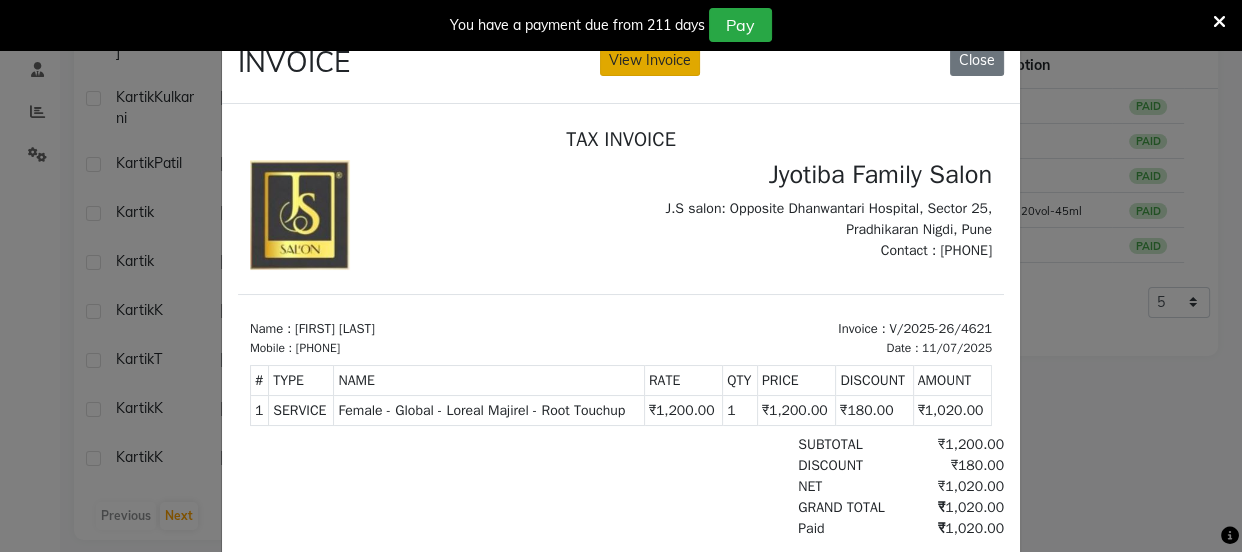 click on "View Invoice" 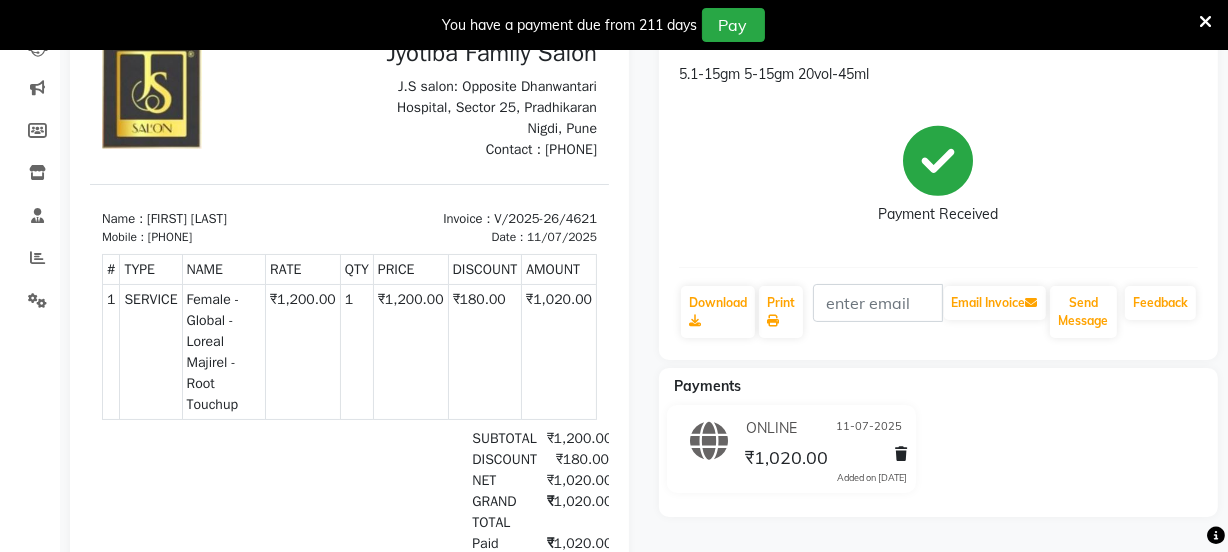 scroll, scrollTop: 140, scrollLeft: 0, axis: vertical 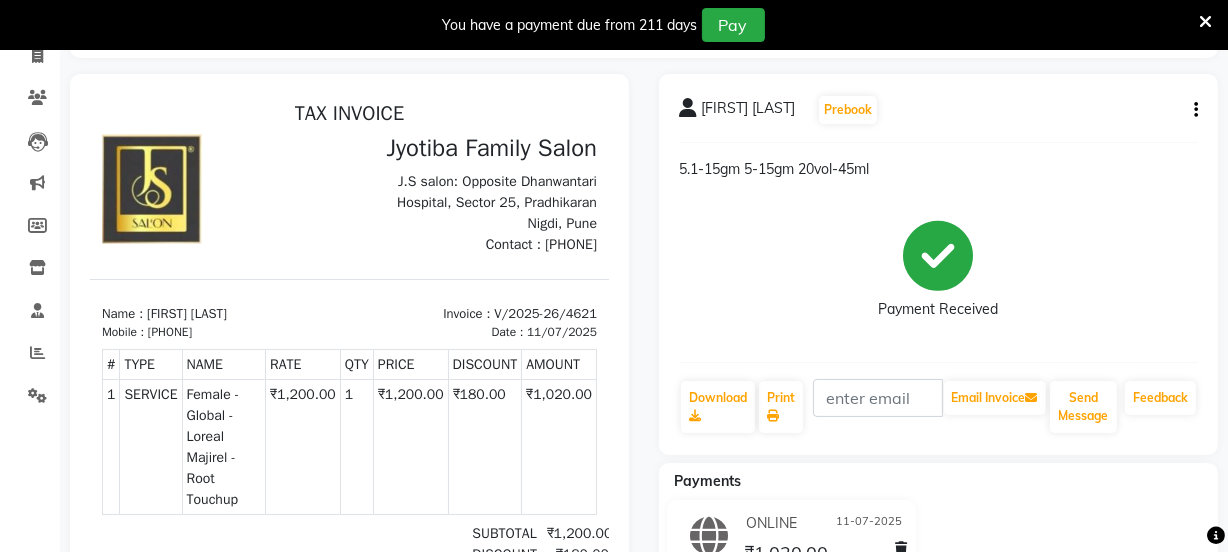 click 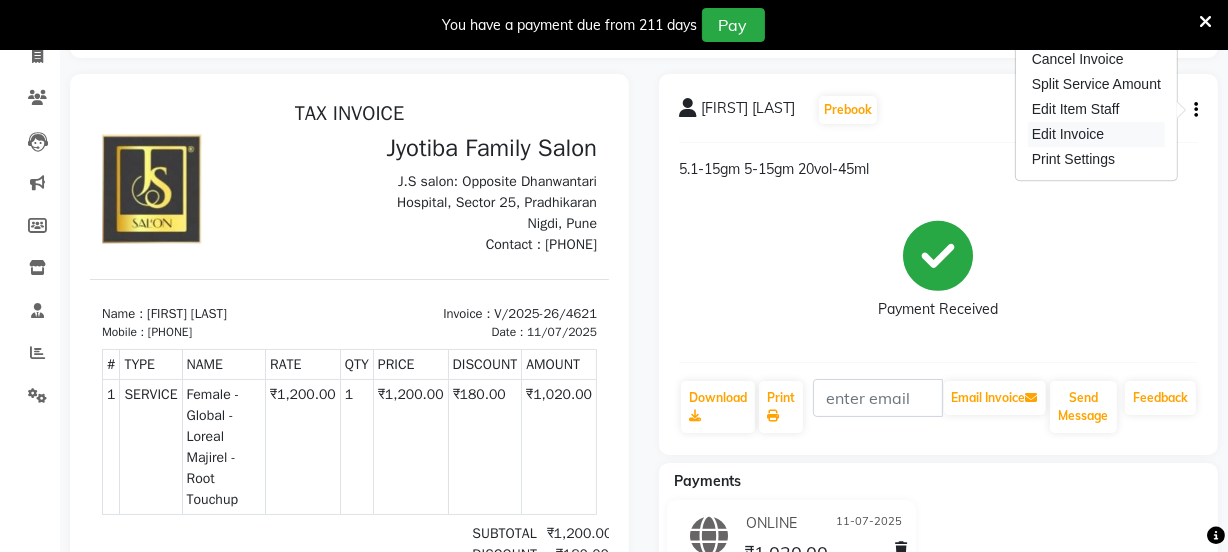 click on "Edit Invoice" at bounding box center [1096, 134] 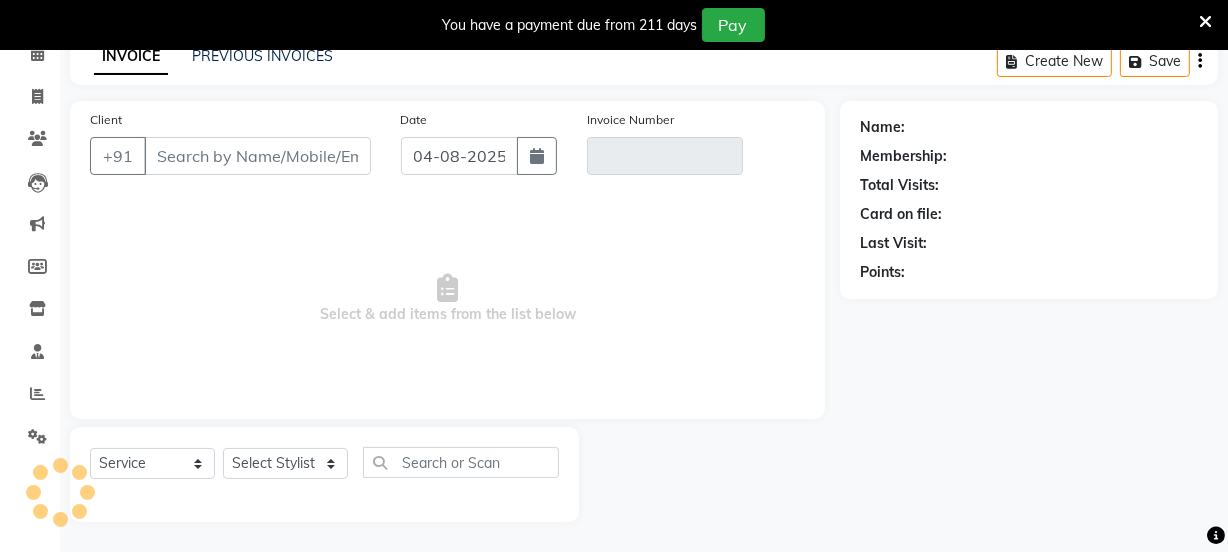 scroll, scrollTop: 100, scrollLeft: 0, axis: vertical 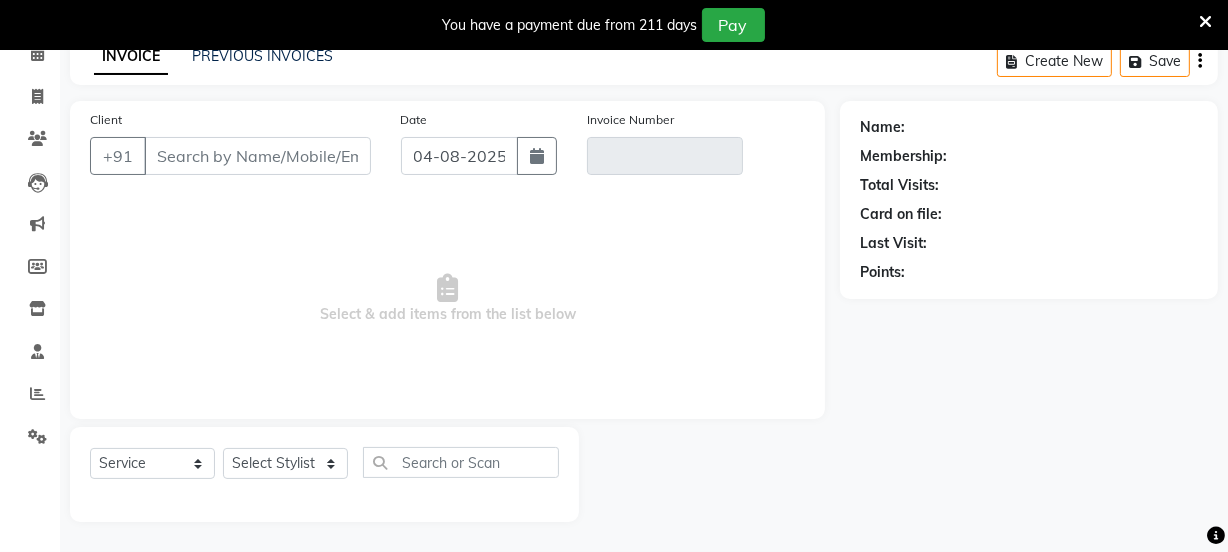 type on "7277777471" 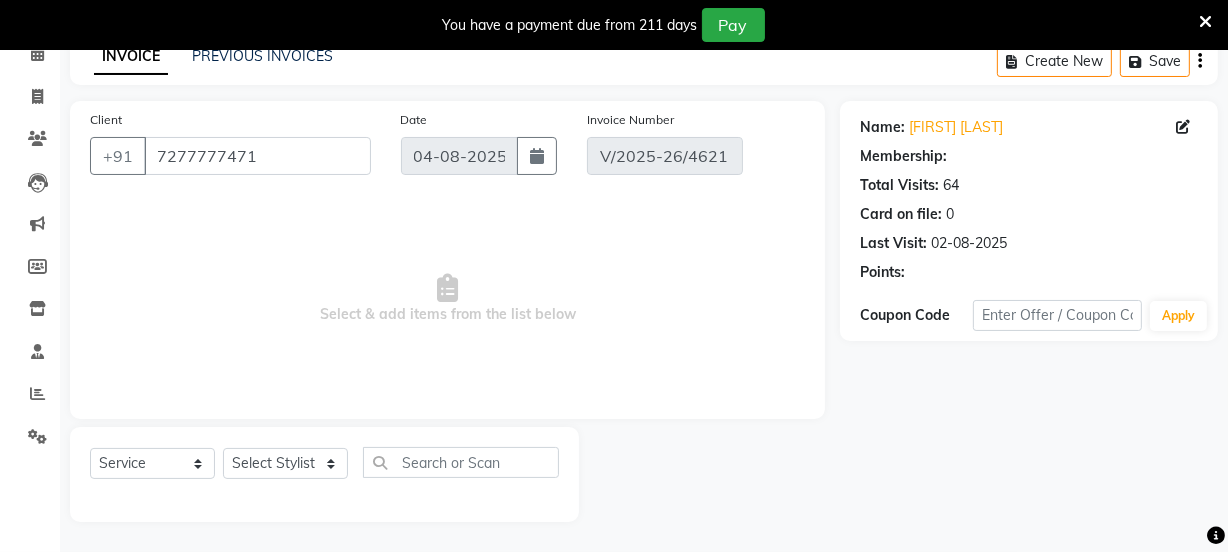 type on "11-07-2025" 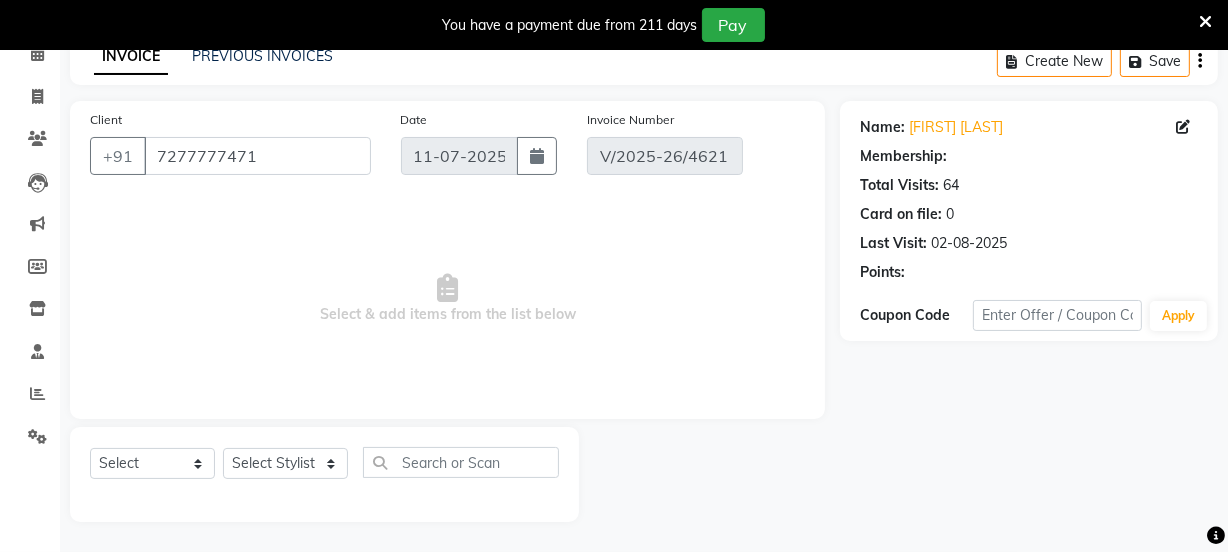 select on "1: Object" 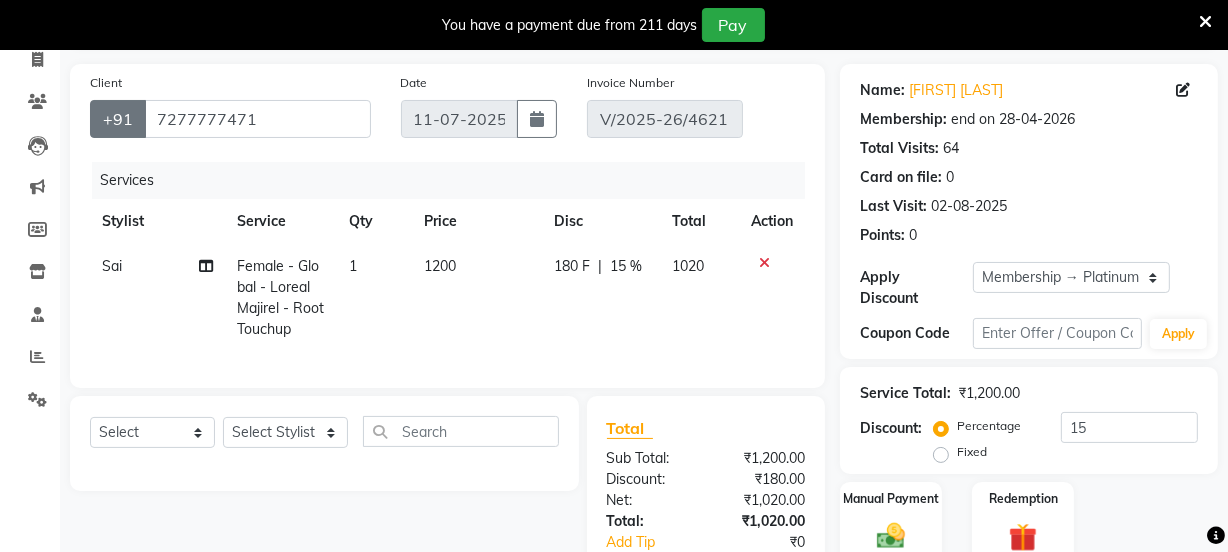 scroll, scrollTop: 0, scrollLeft: 0, axis: both 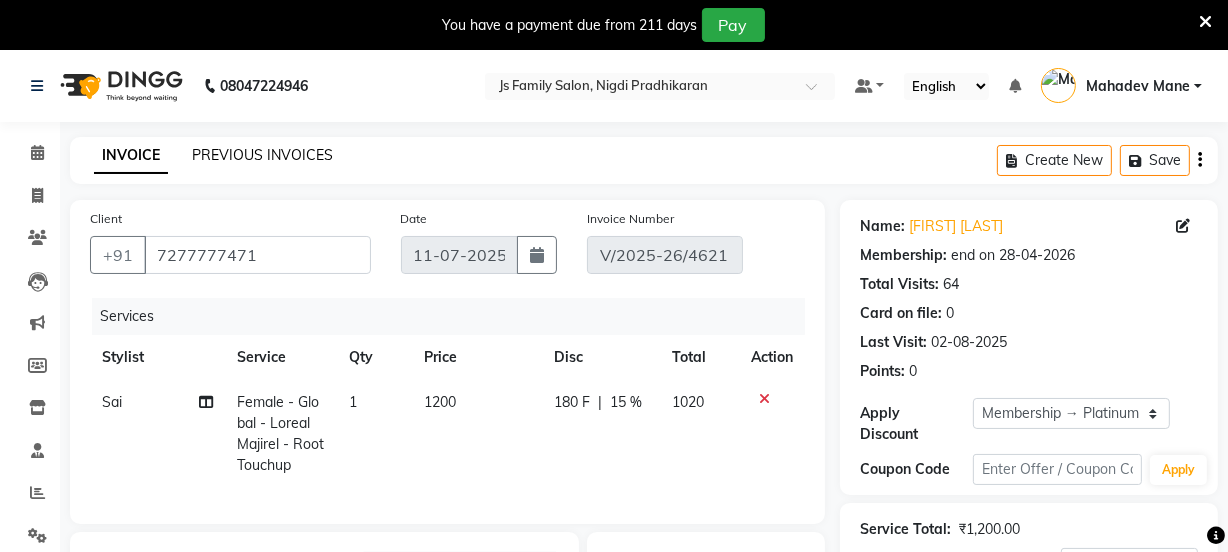 click on "PREVIOUS INVOICES" 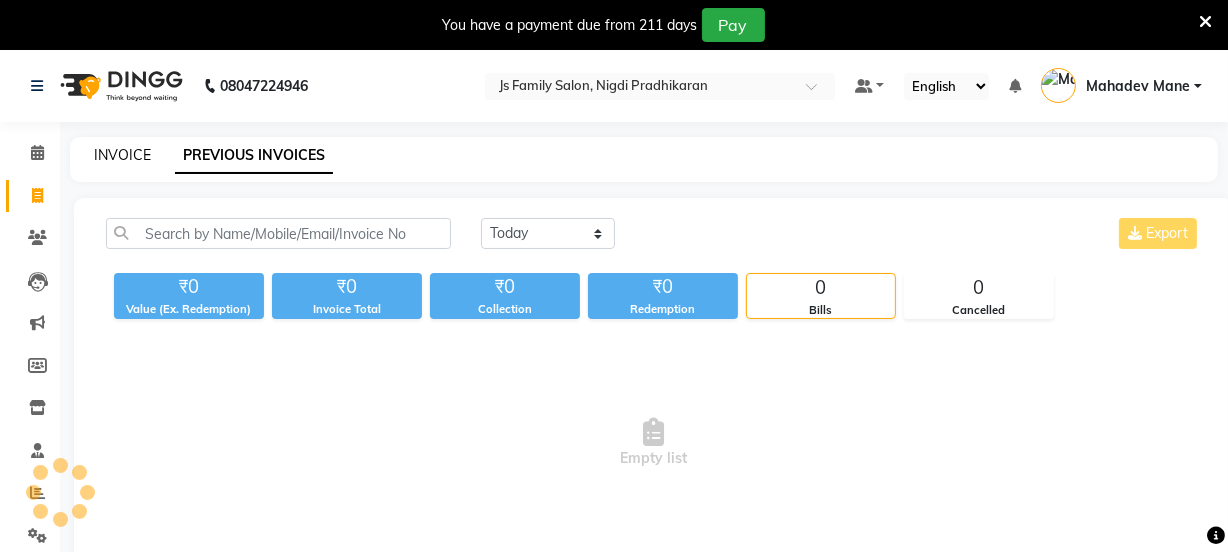 click on "INVOICE" 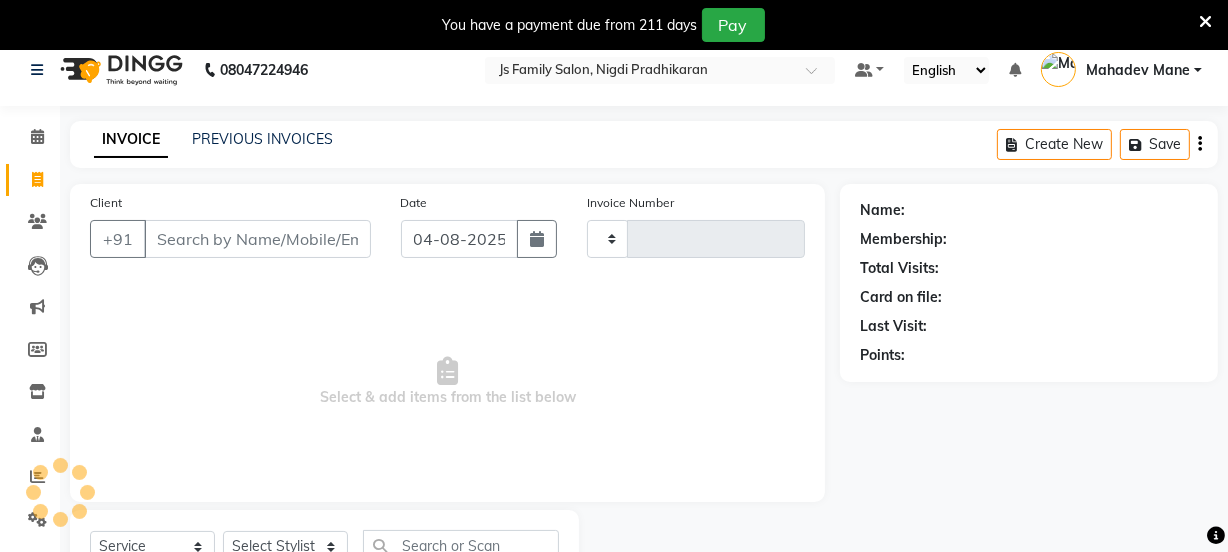 type on "5646" 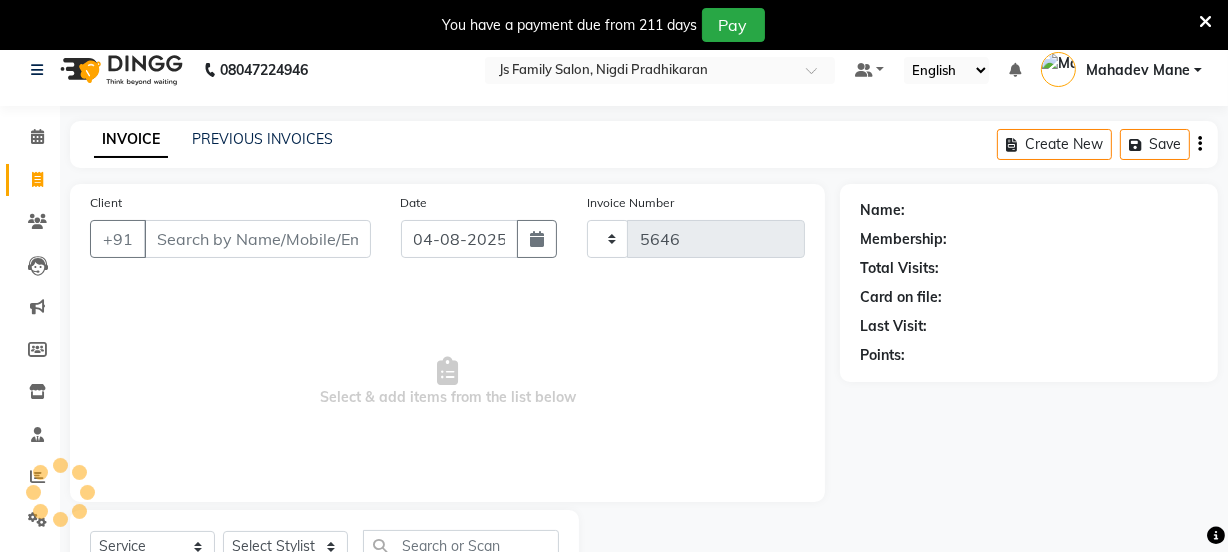 select on "3729" 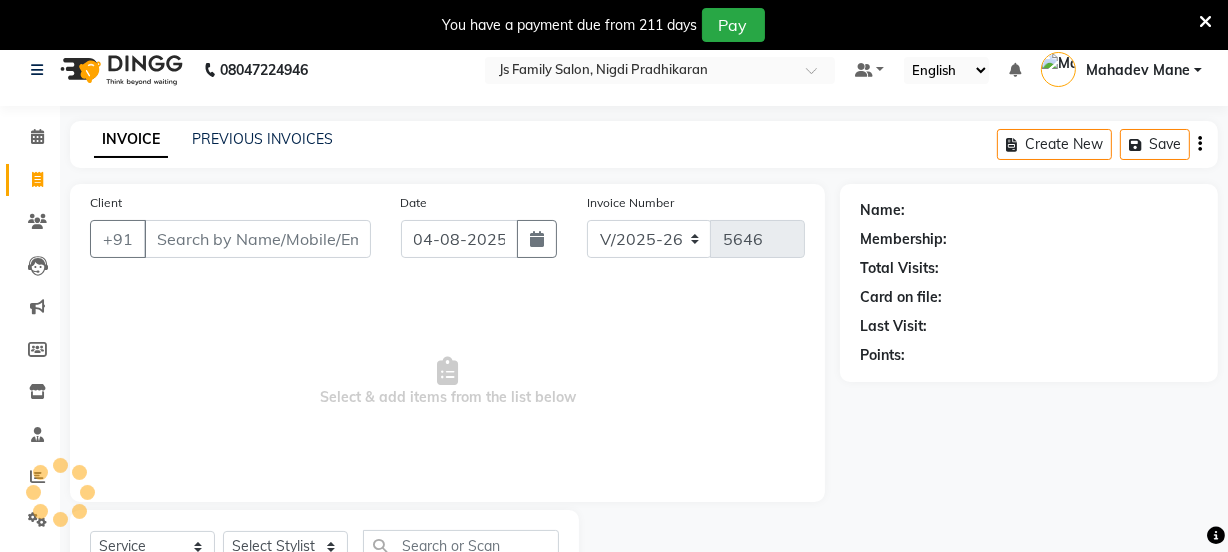 scroll, scrollTop: 100, scrollLeft: 0, axis: vertical 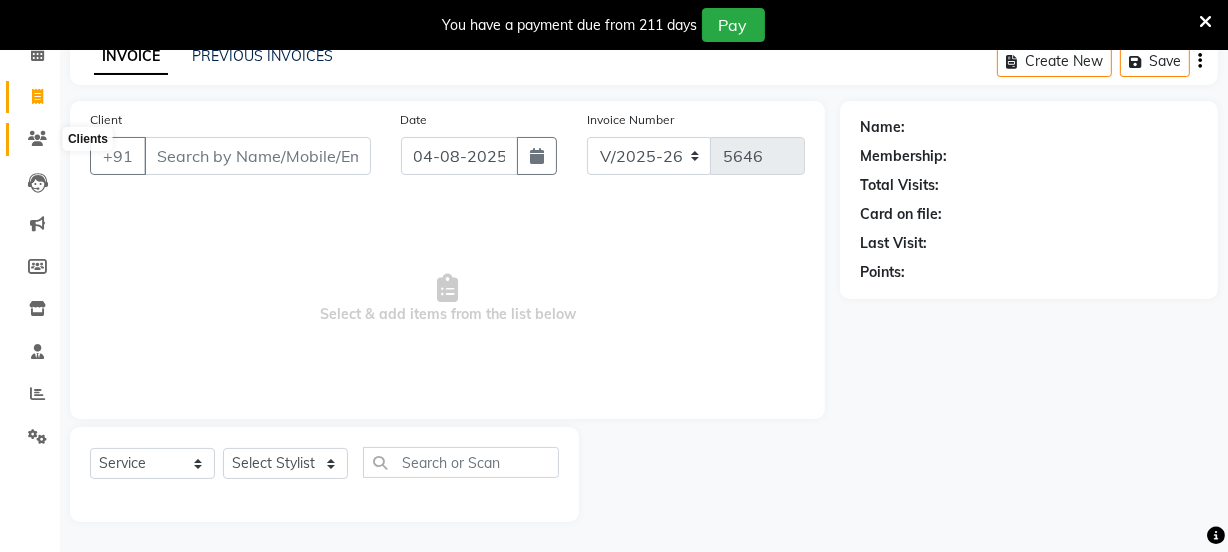 click 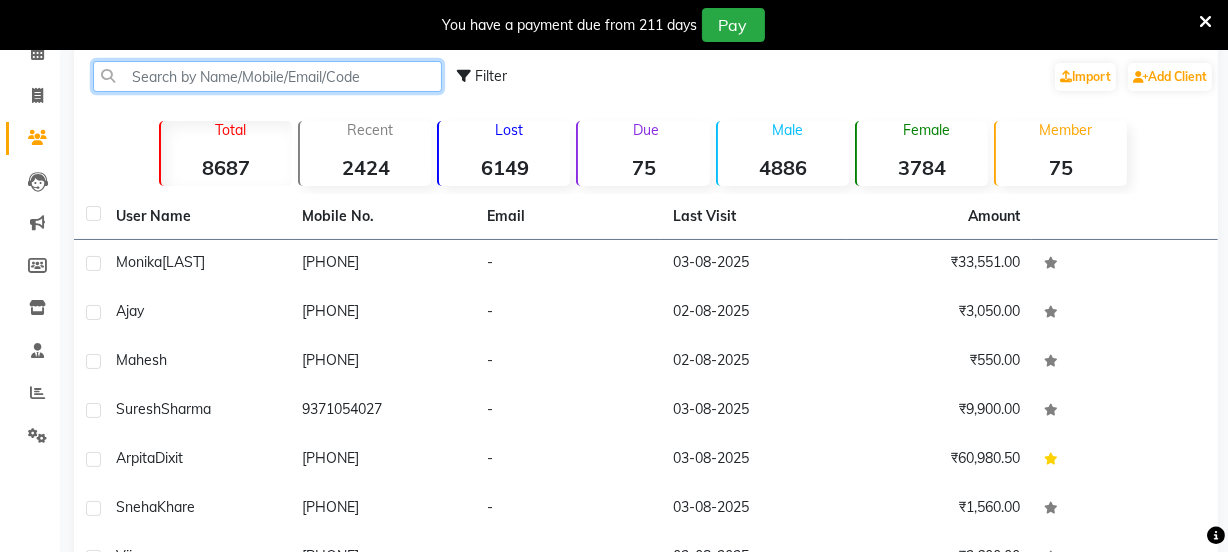 click 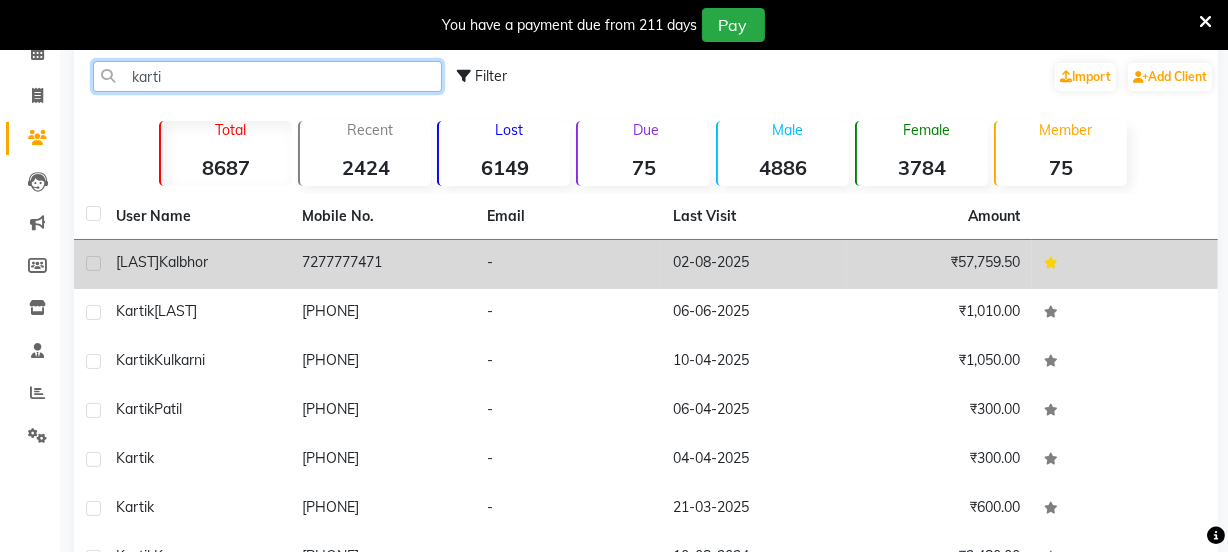 type on "karti" 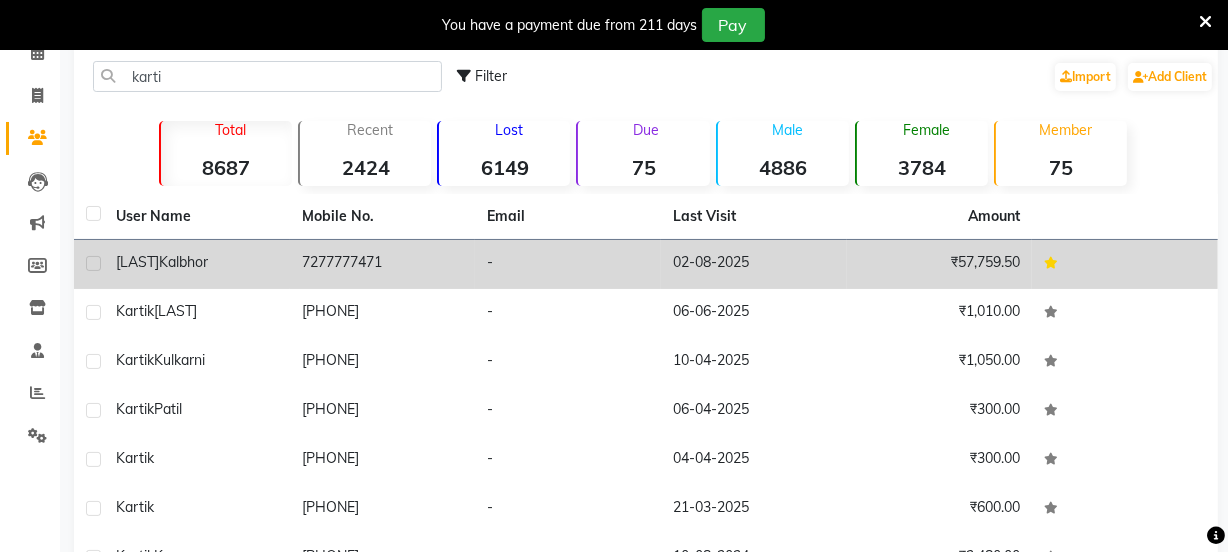 click on "7277777471" 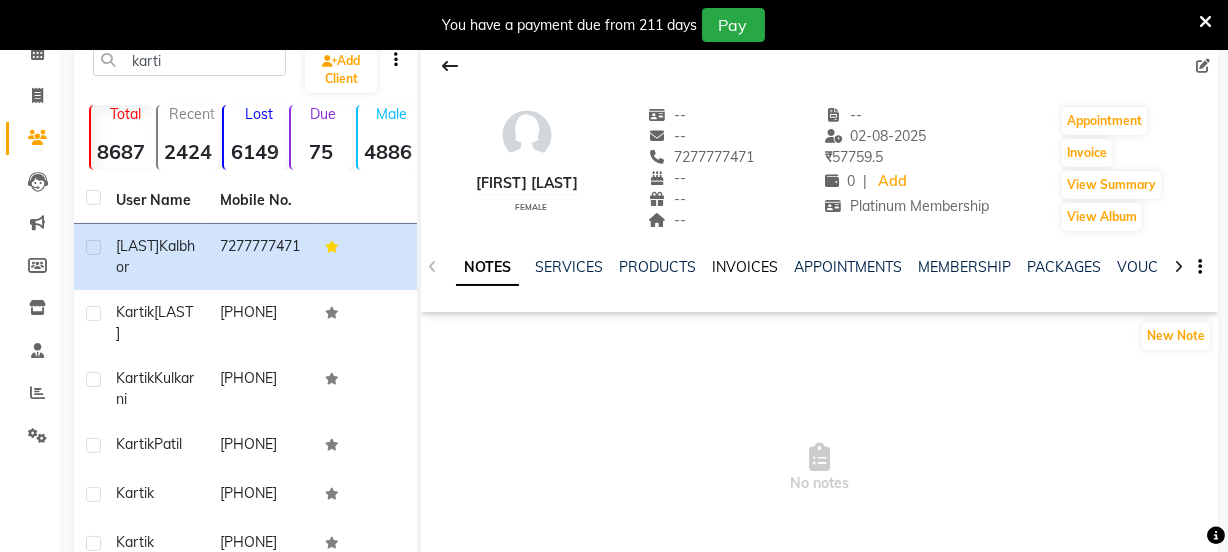 click on "INVOICES" 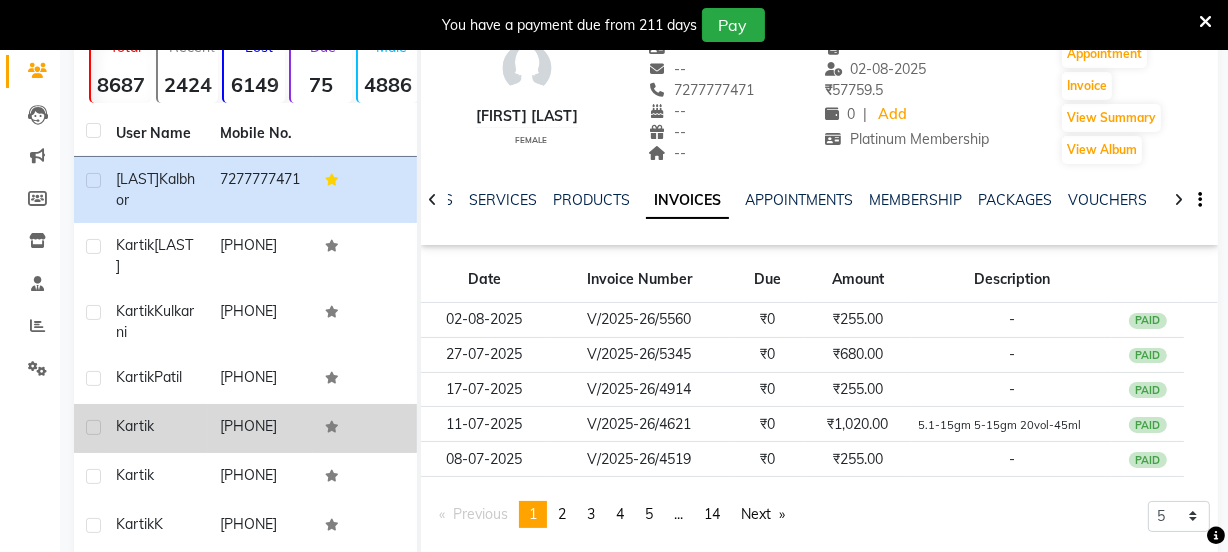 scroll, scrollTop: 46, scrollLeft: 0, axis: vertical 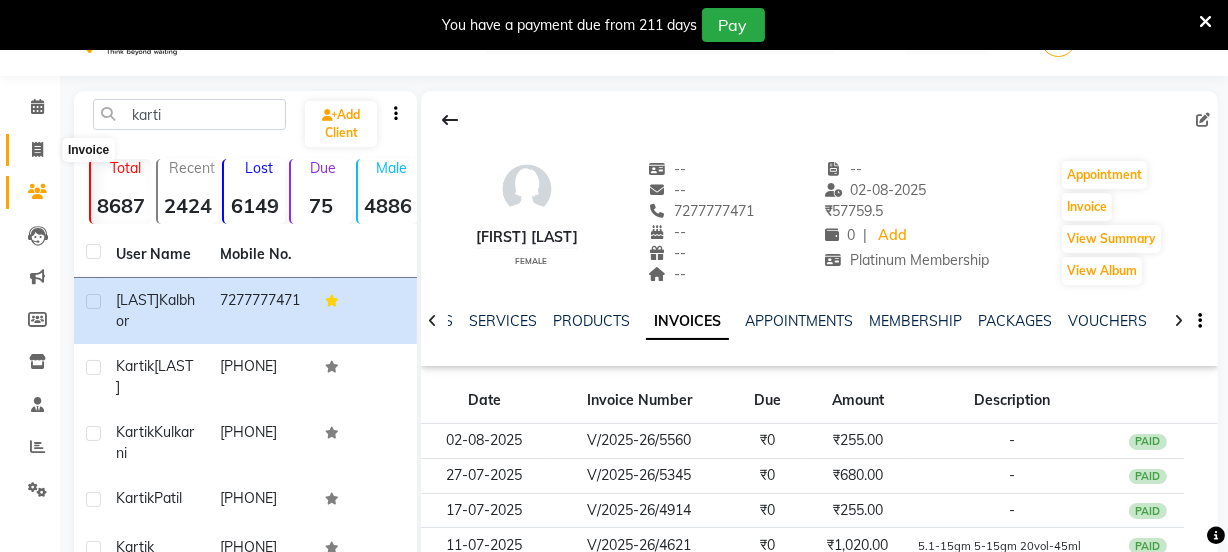 click 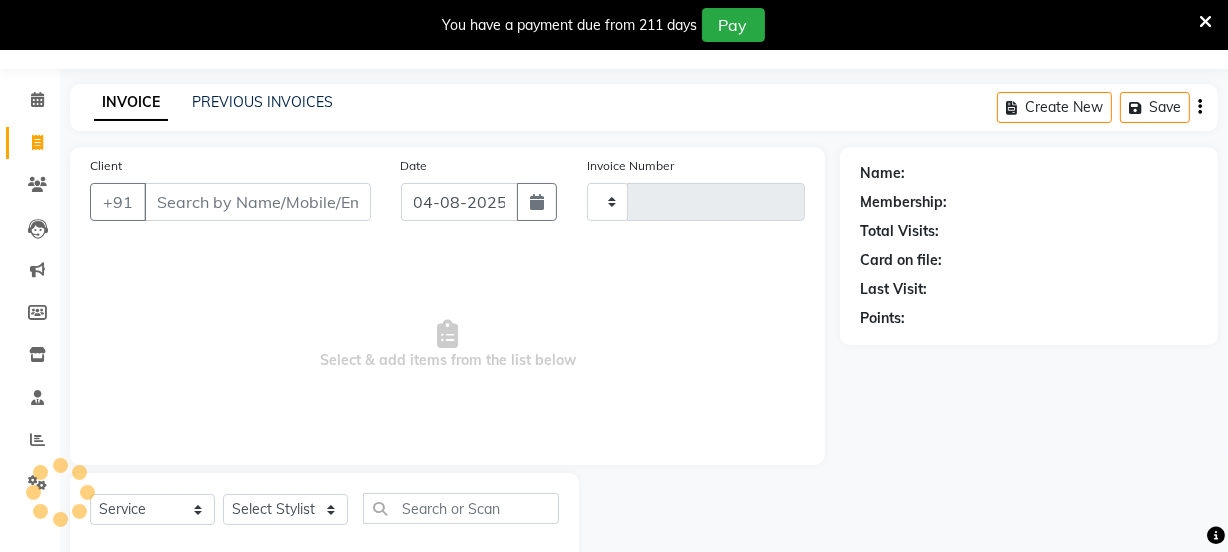 type on "5646" 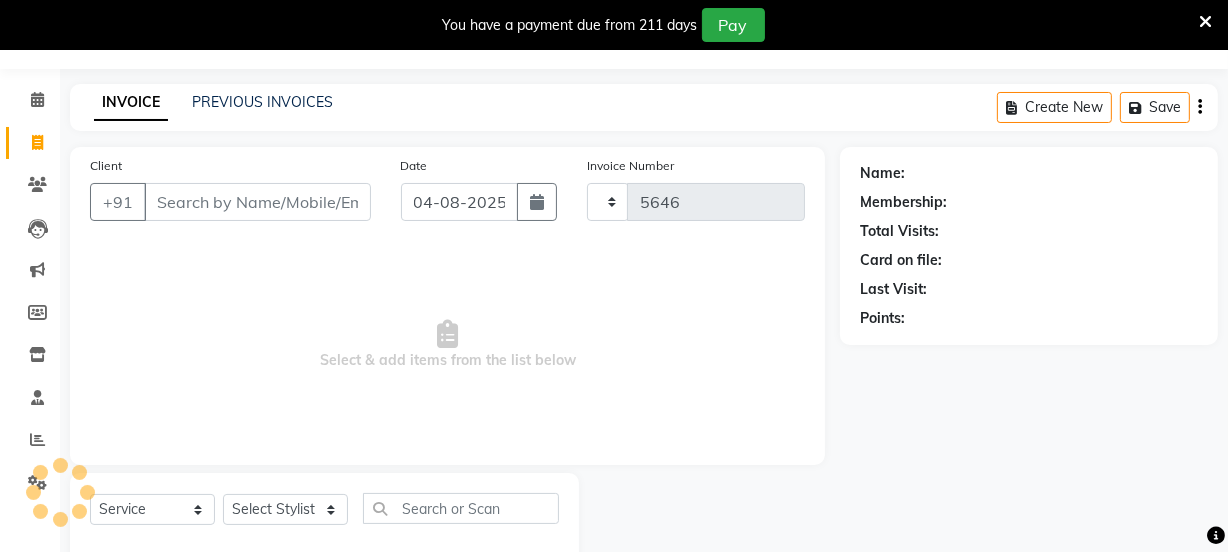 select on "3729" 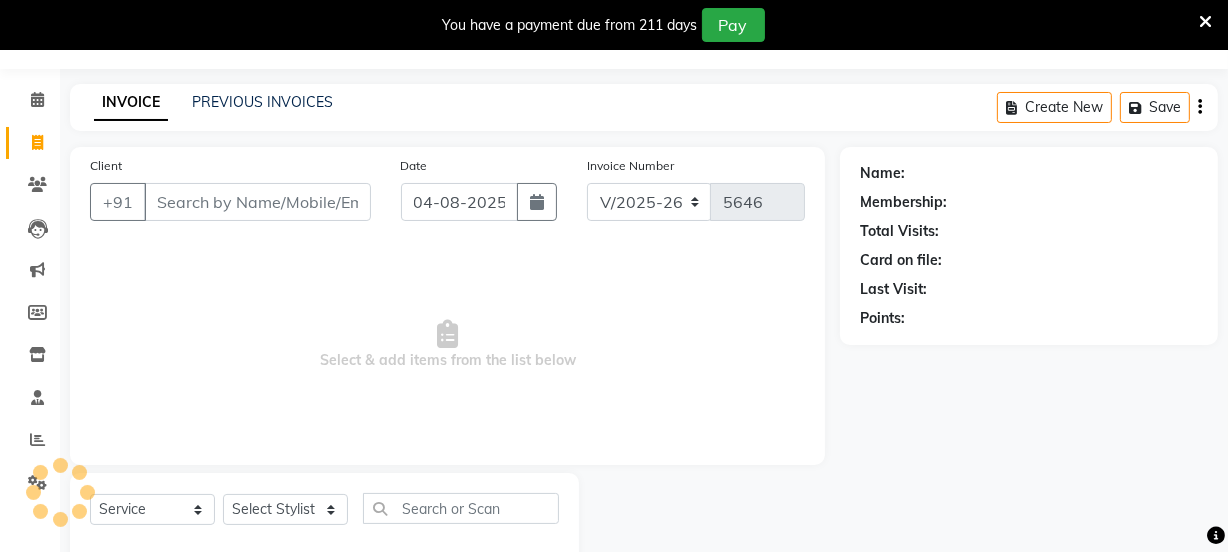 scroll, scrollTop: 100, scrollLeft: 0, axis: vertical 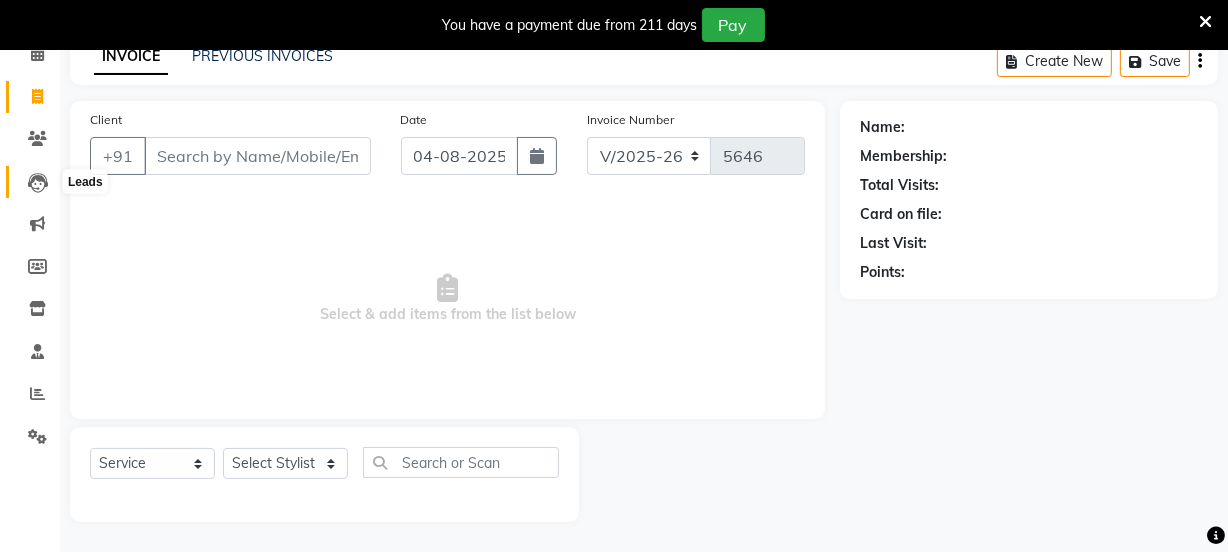 click 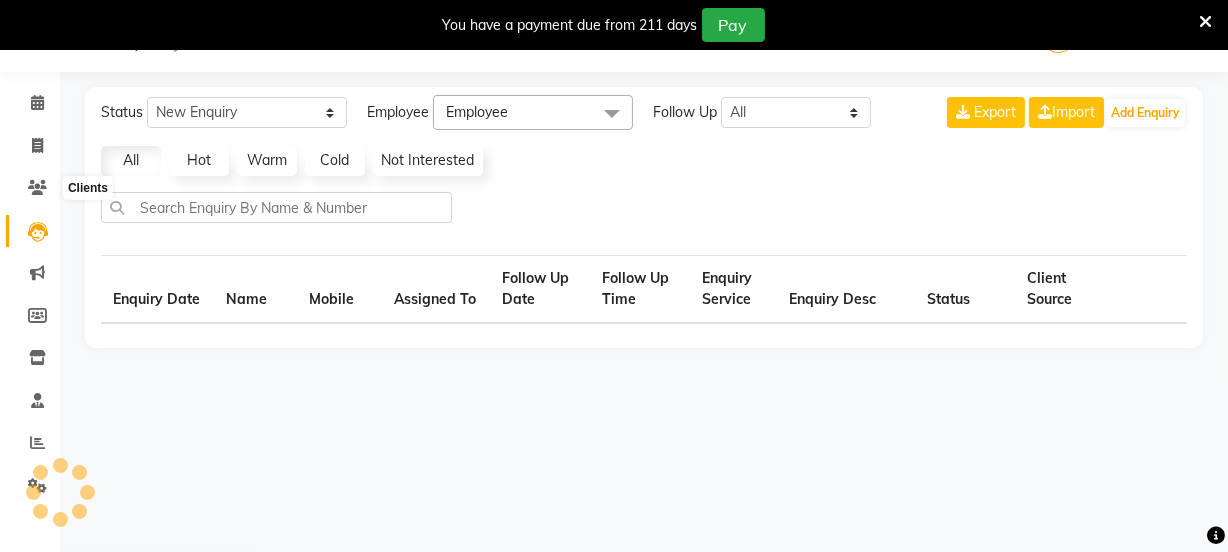 select on "10" 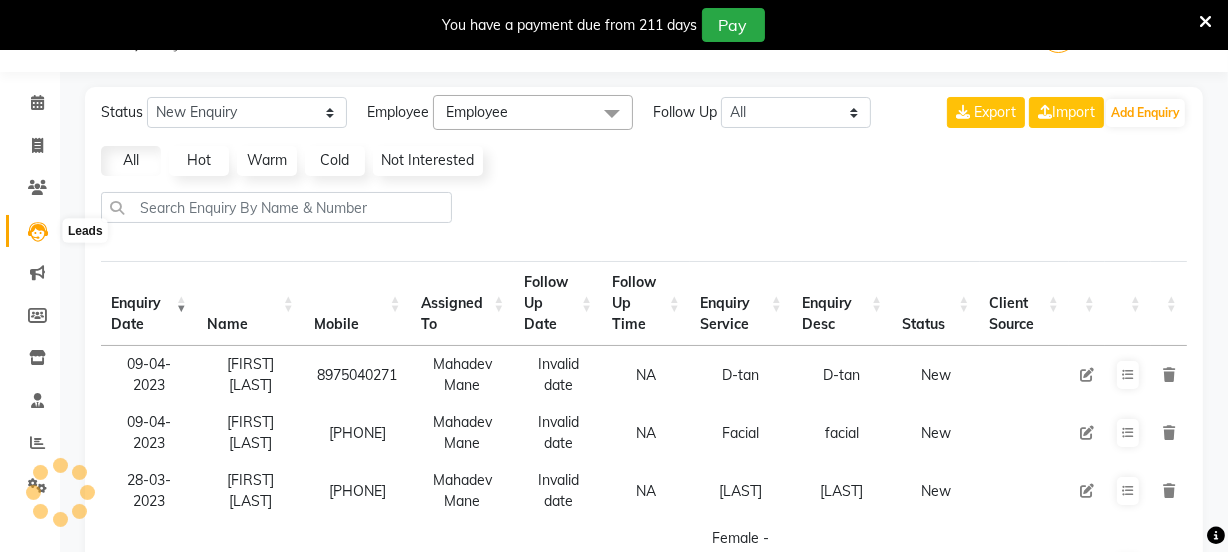 scroll, scrollTop: 100, scrollLeft: 0, axis: vertical 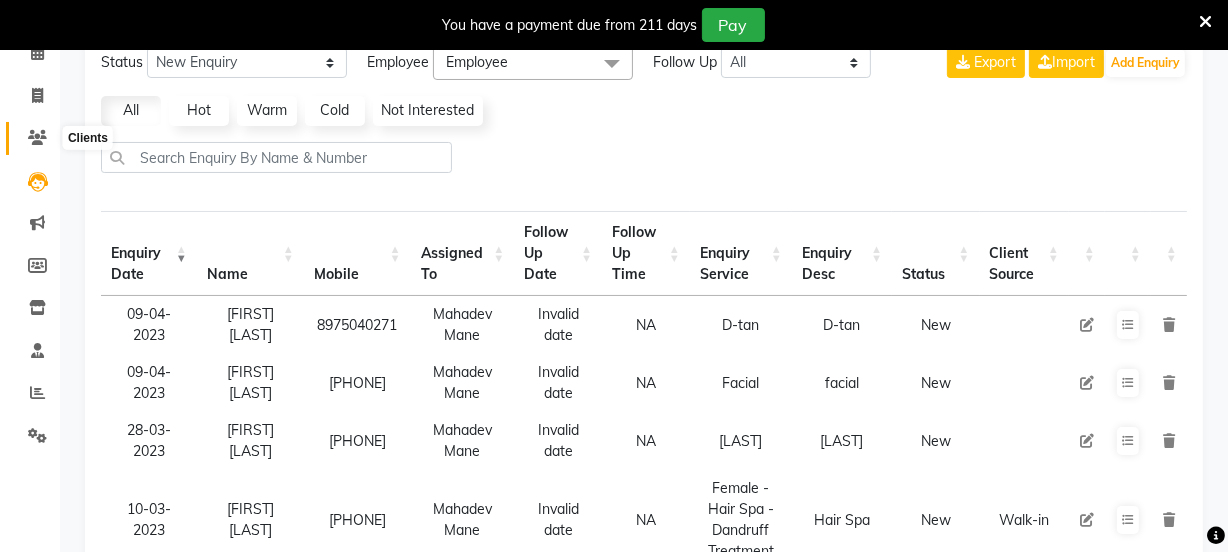 click 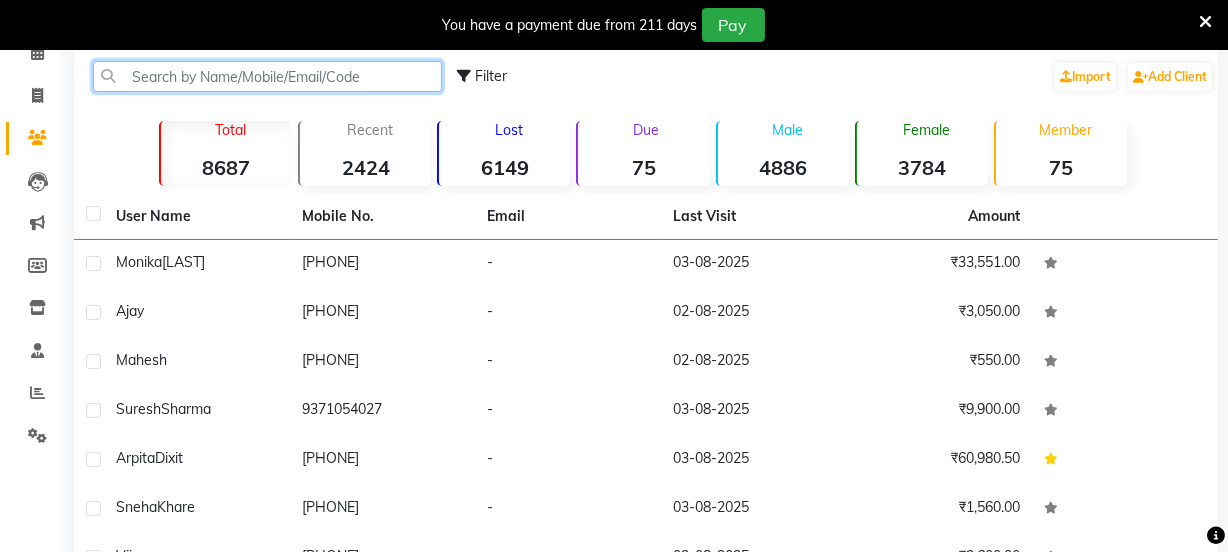 click 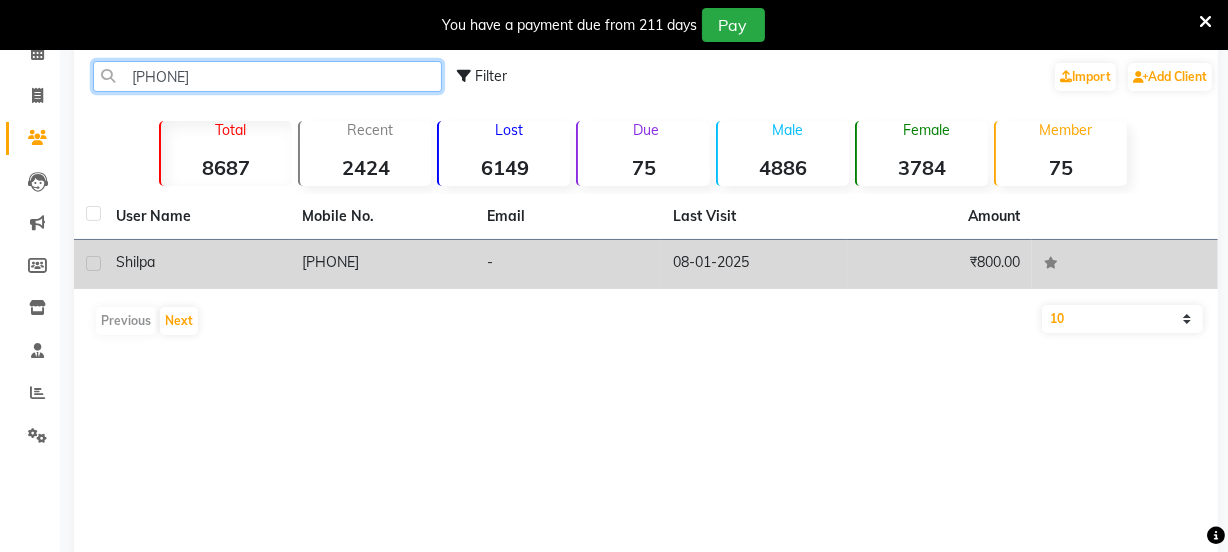 type on "[PHONE]" 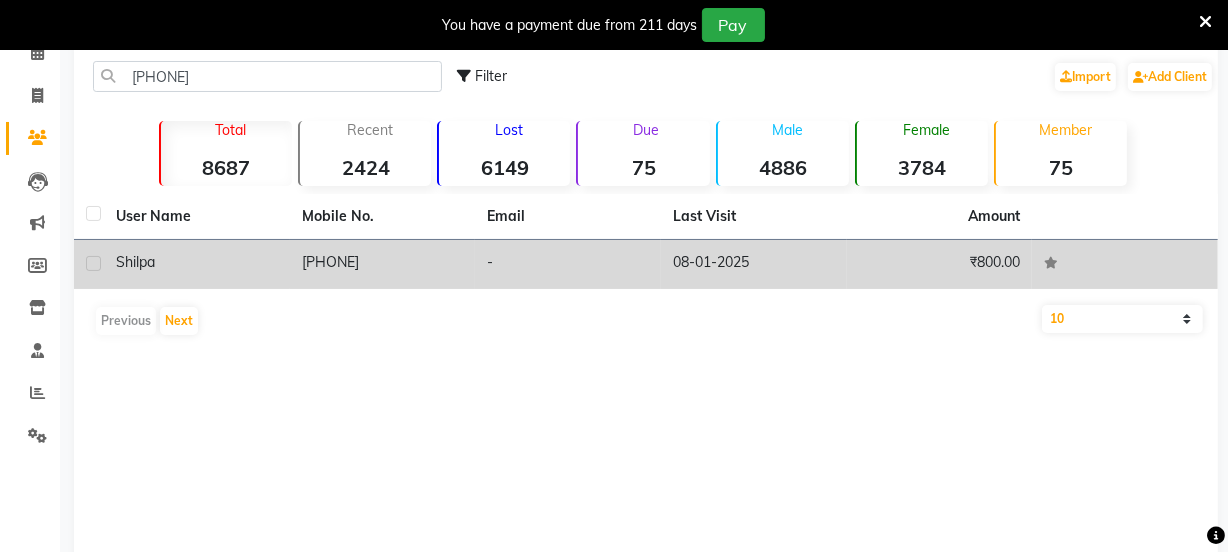 click on "[PHONE]" 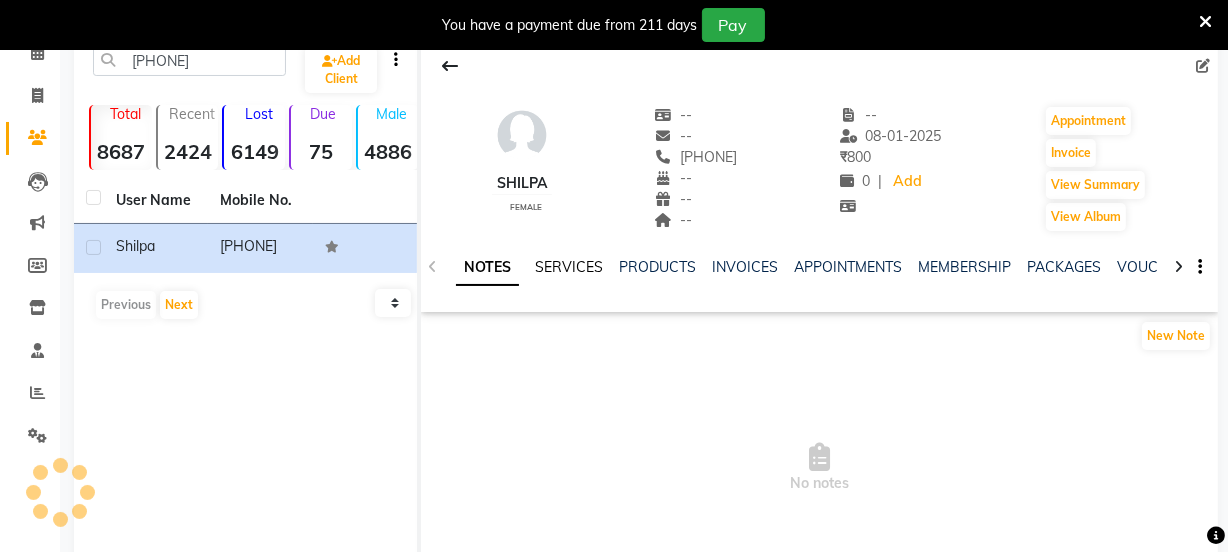 click on "SERVICES" 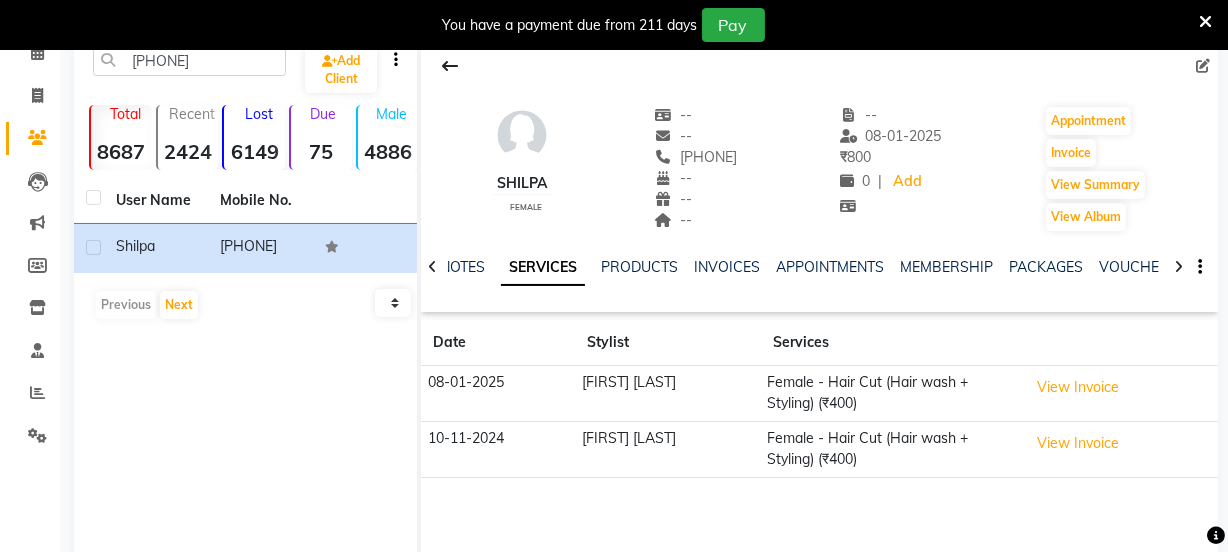 scroll, scrollTop: 215, scrollLeft: 0, axis: vertical 